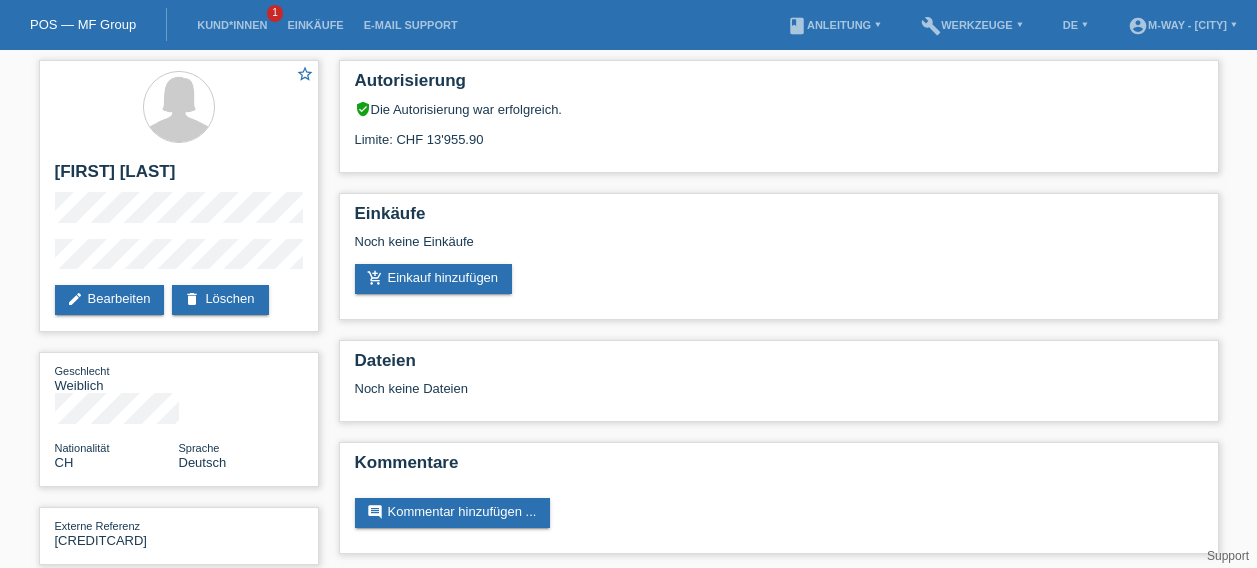 scroll, scrollTop: 0, scrollLeft: 0, axis: both 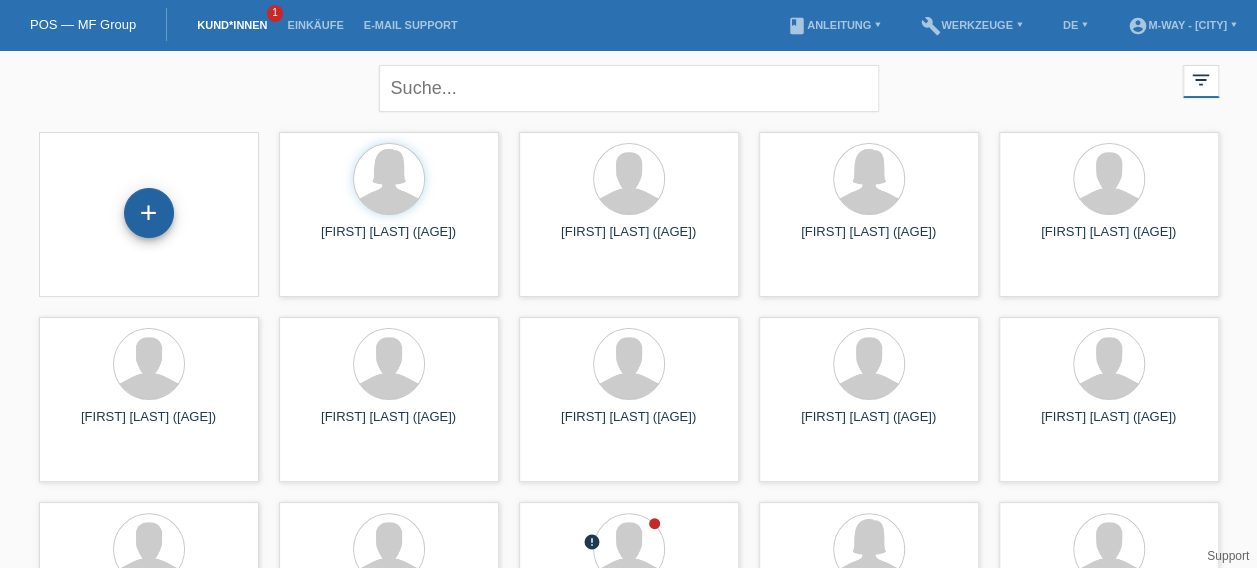 click on "+" at bounding box center (149, 213) 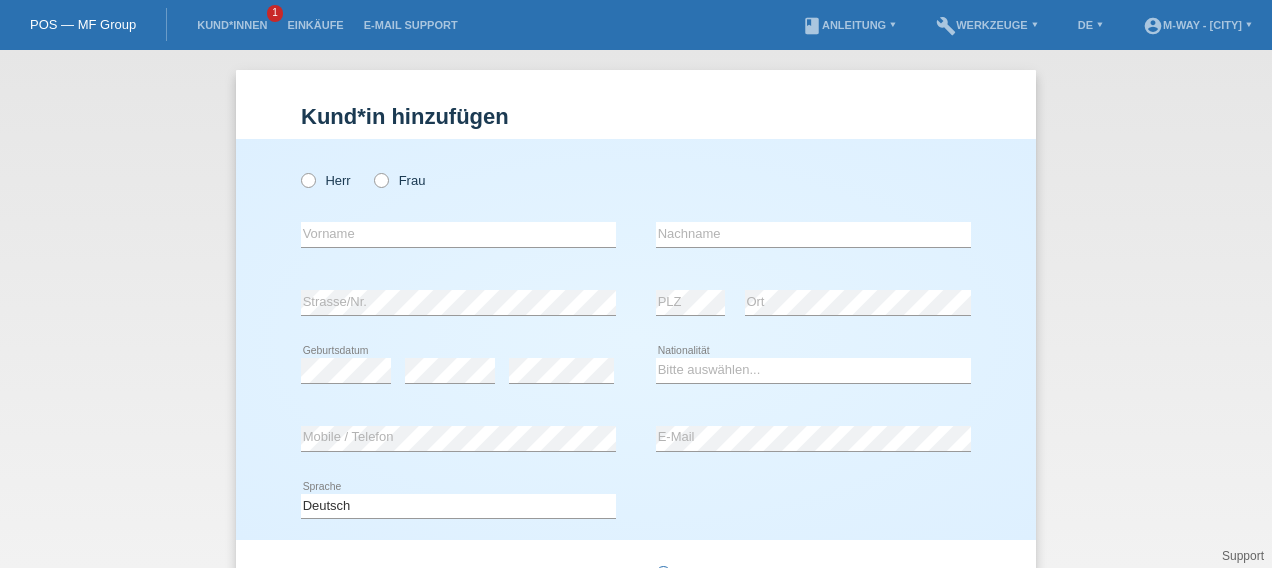 scroll, scrollTop: 0, scrollLeft: 0, axis: both 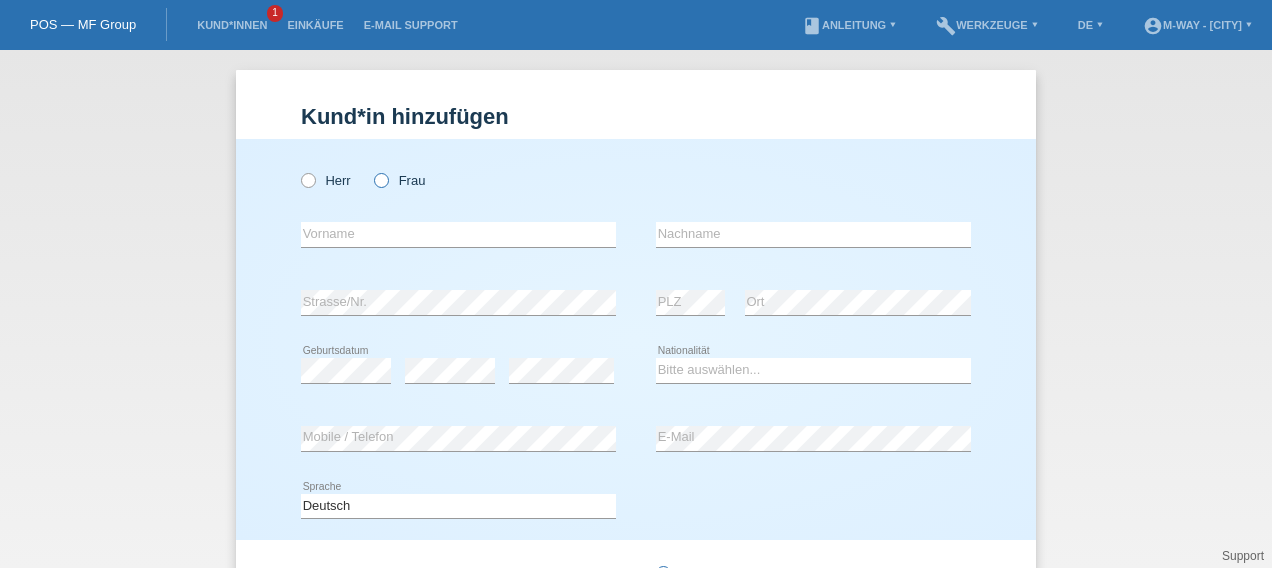 click on "Frau" at bounding box center (399, 180) 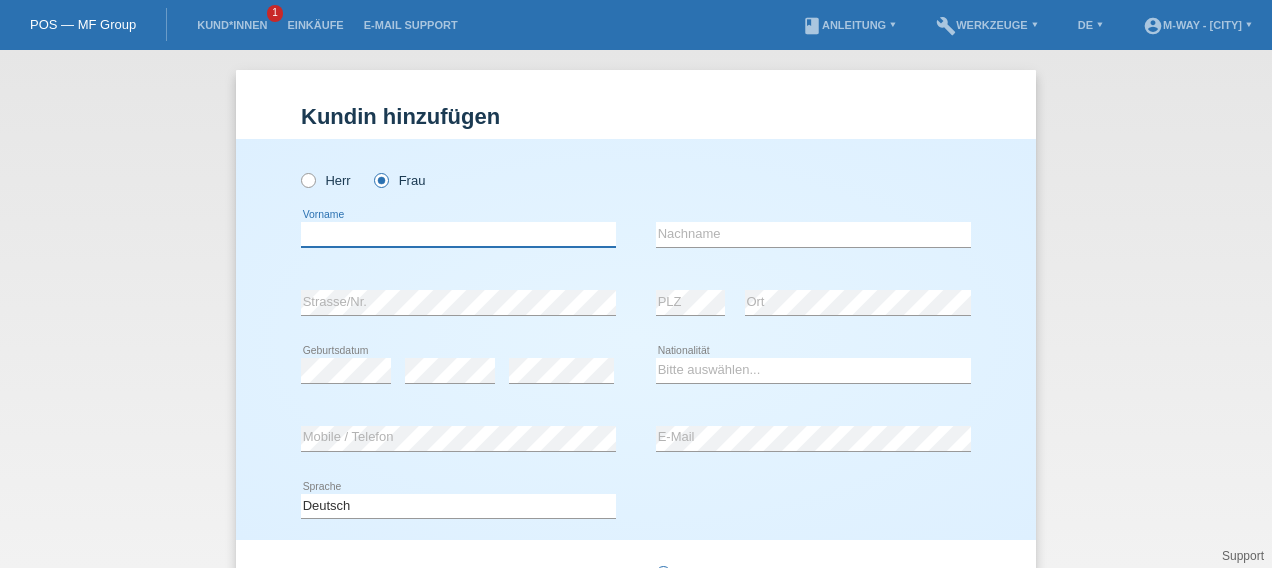 click at bounding box center (458, 234) 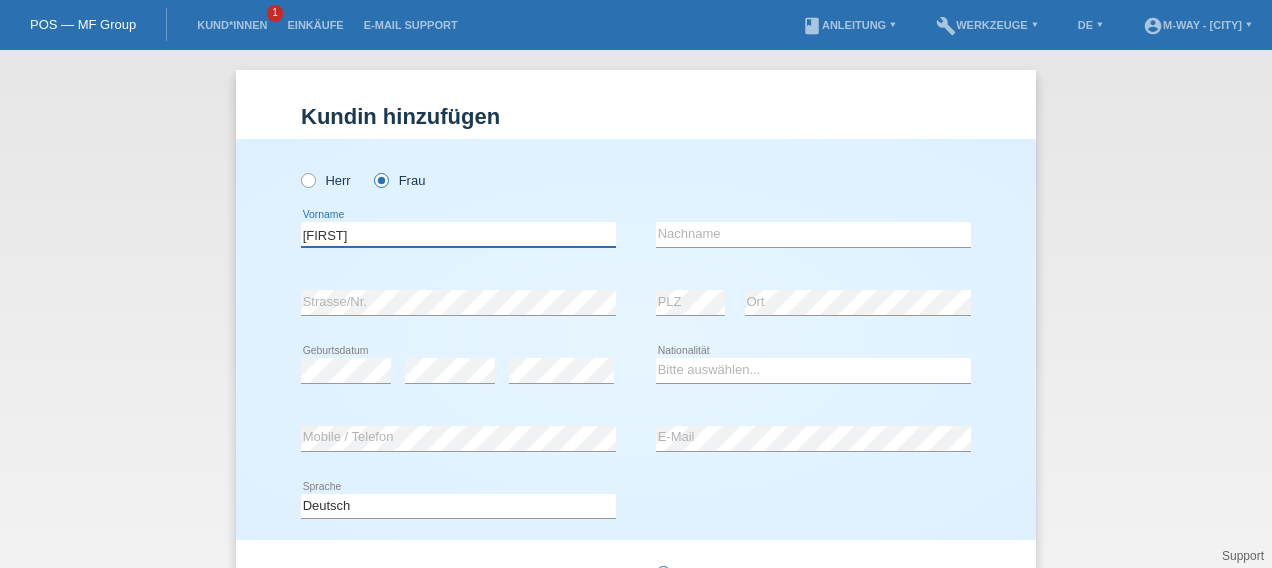 type on "Manuela" 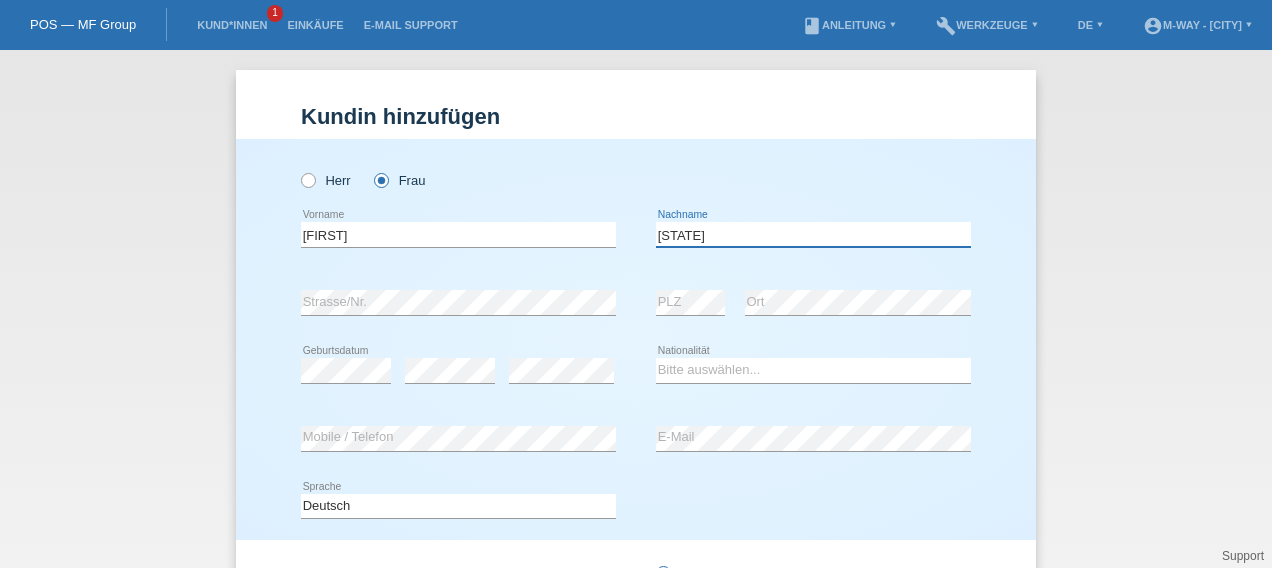 type on "Plüss" 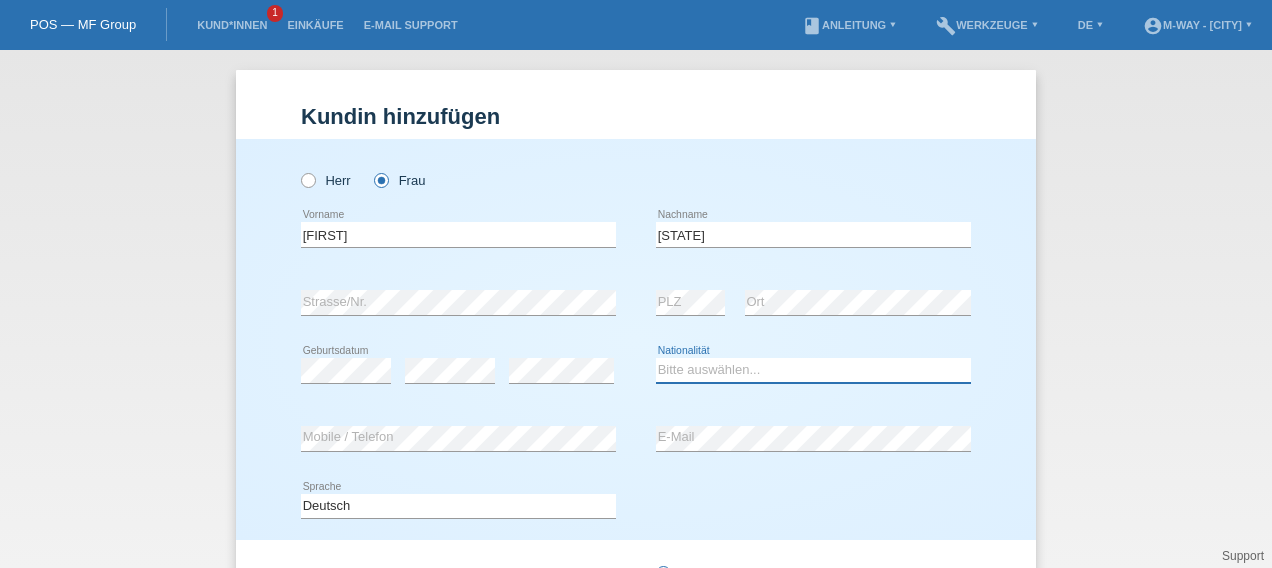 click on "Bitte auswählen...
Schweiz
Deutschland
Liechtenstein
Österreich
------------
Afghanistan
Ägypten
Åland
Albanien
Algerien" at bounding box center (813, 370) 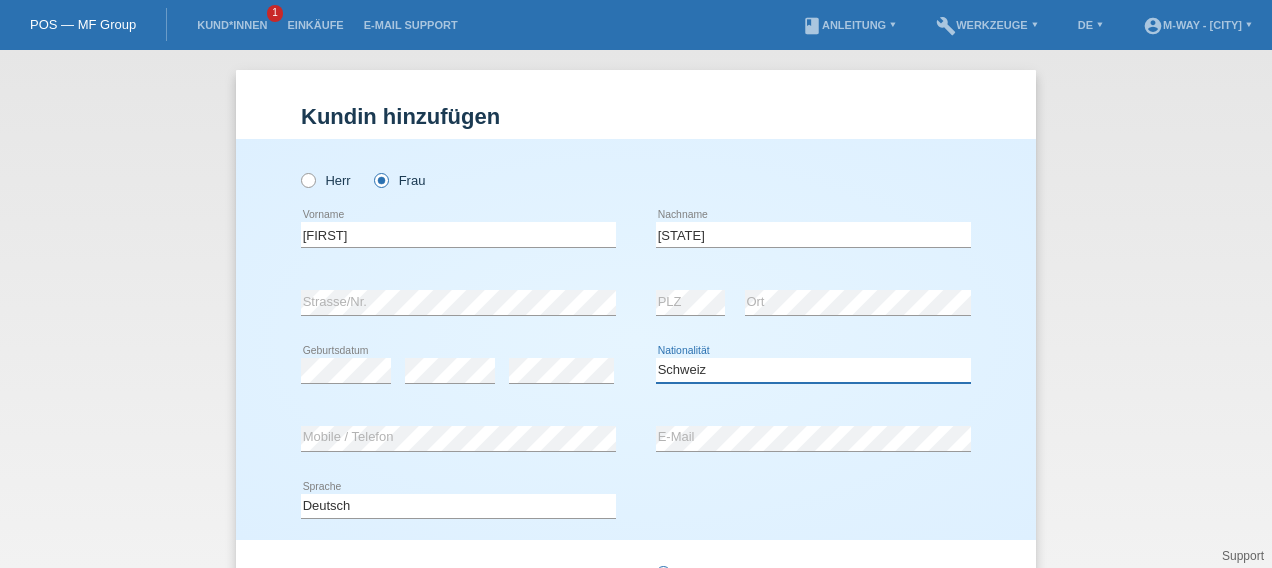 click on "Bitte auswählen...
Schweiz
Deutschland
Liechtenstein
Österreich
------------
Afghanistan
Ägypten
Åland
Albanien
Algerien" at bounding box center (813, 370) 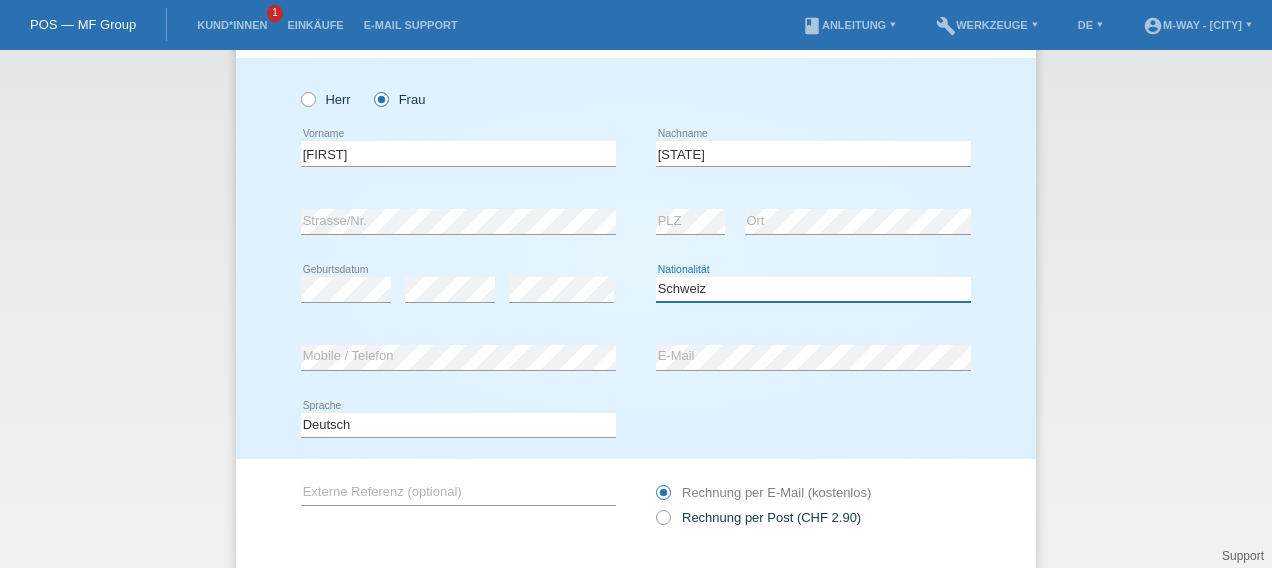 scroll, scrollTop: 82, scrollLeft: 0, axis: vertical 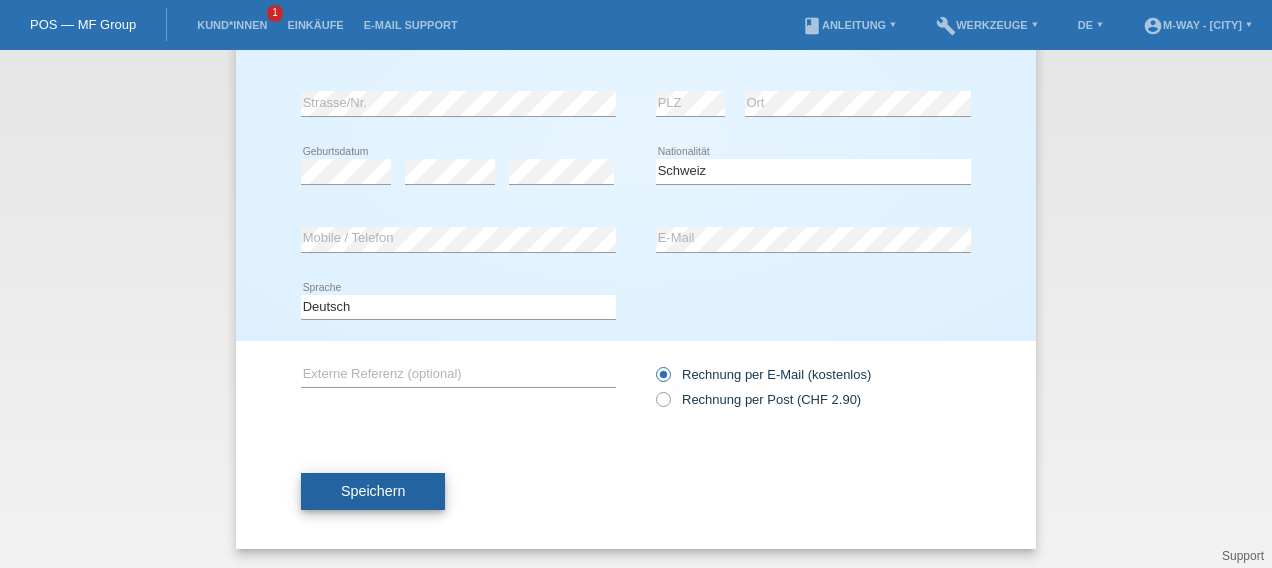 click on "Speichern" at bounding box center [373, 492] 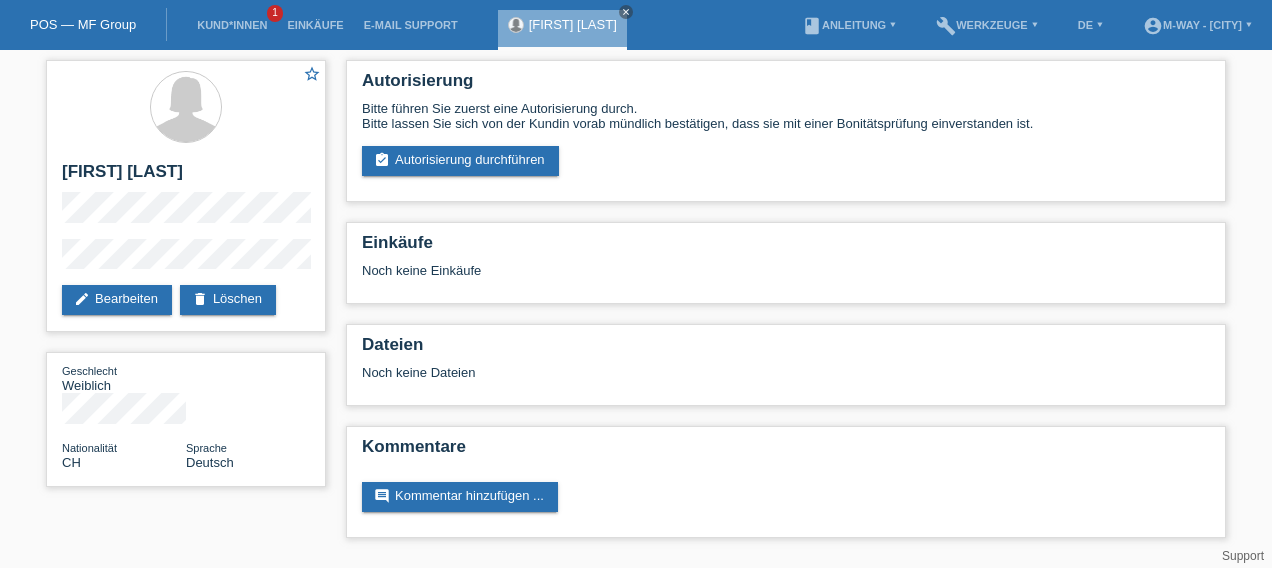 scroll, scrollTop: 0, scrollLeft: 0, axis: both 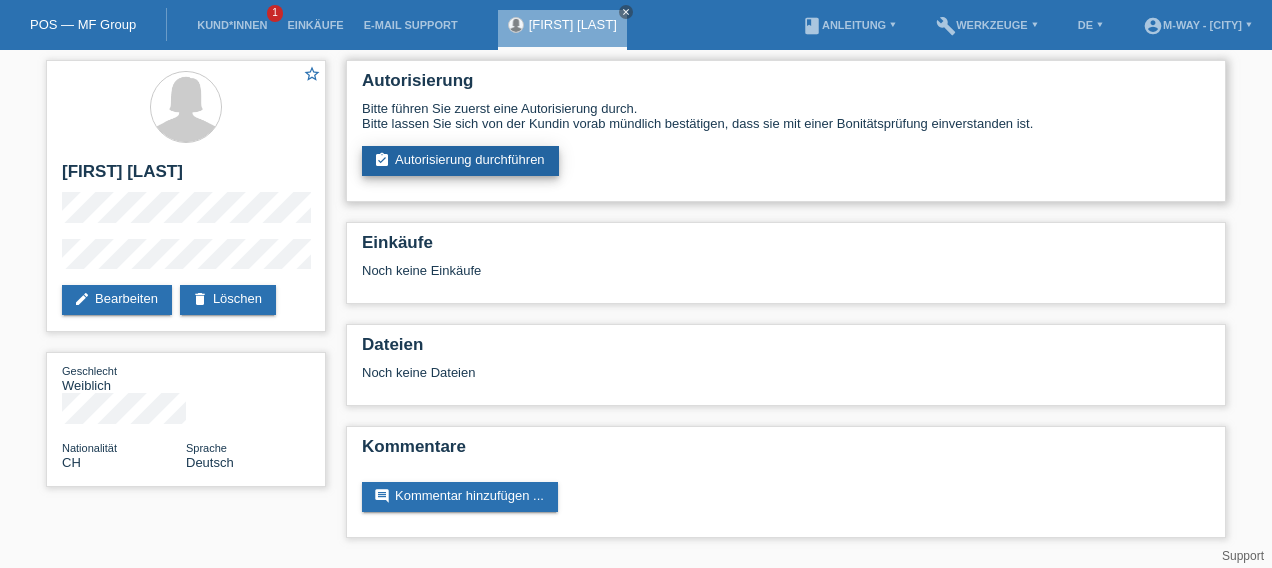 click on "assignment_turned_in  Autorisierung durchführen" at bounding box center (460, 161) 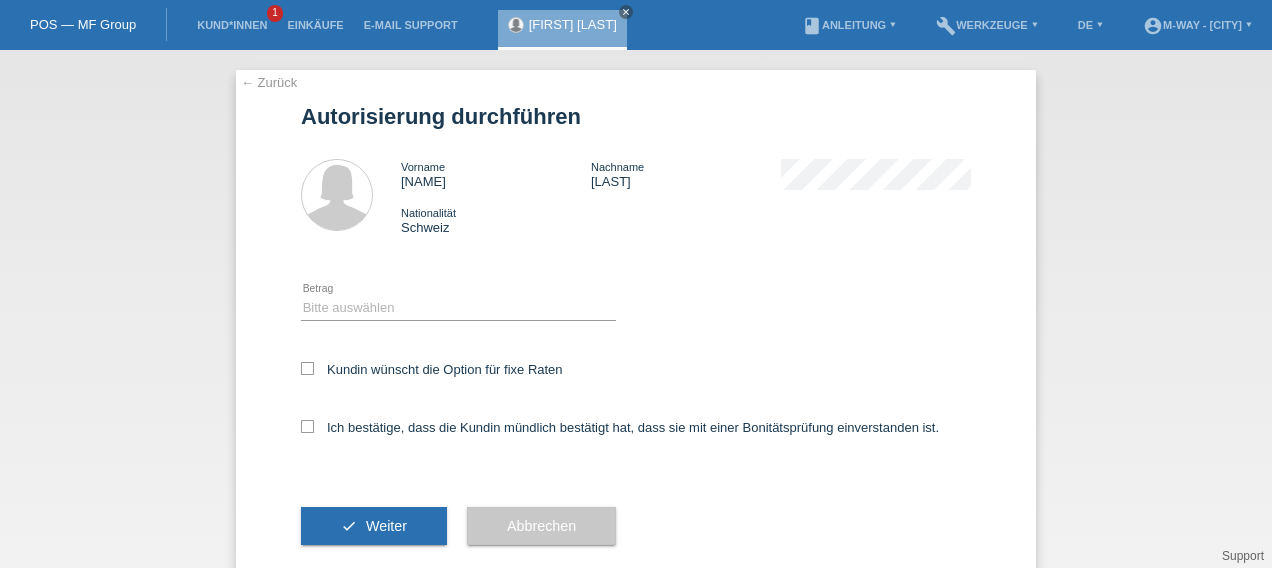 scroll, scrollTop: 0, scrollLeft: 0, axis: both 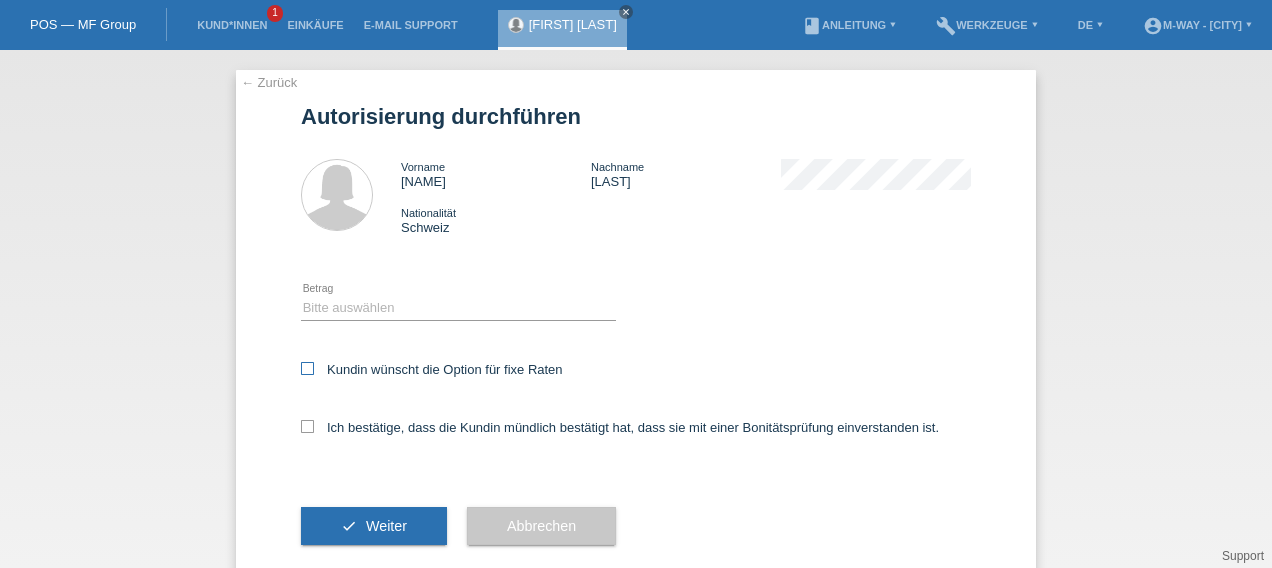 click at bounding box center [307, 368] 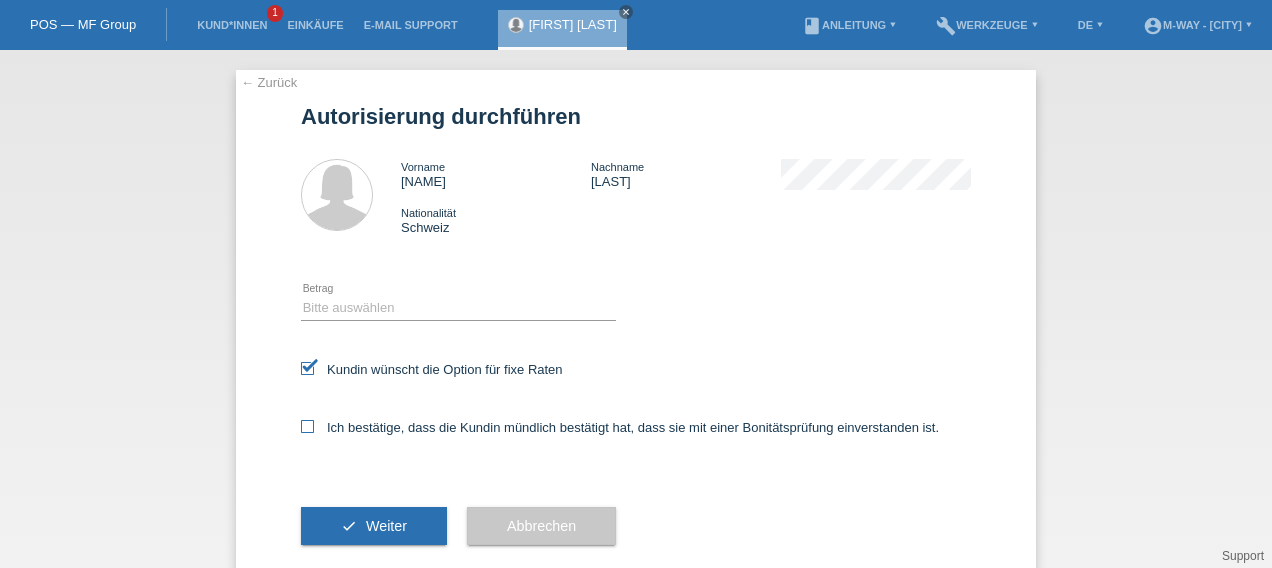 click at bounding box center [307, 426] 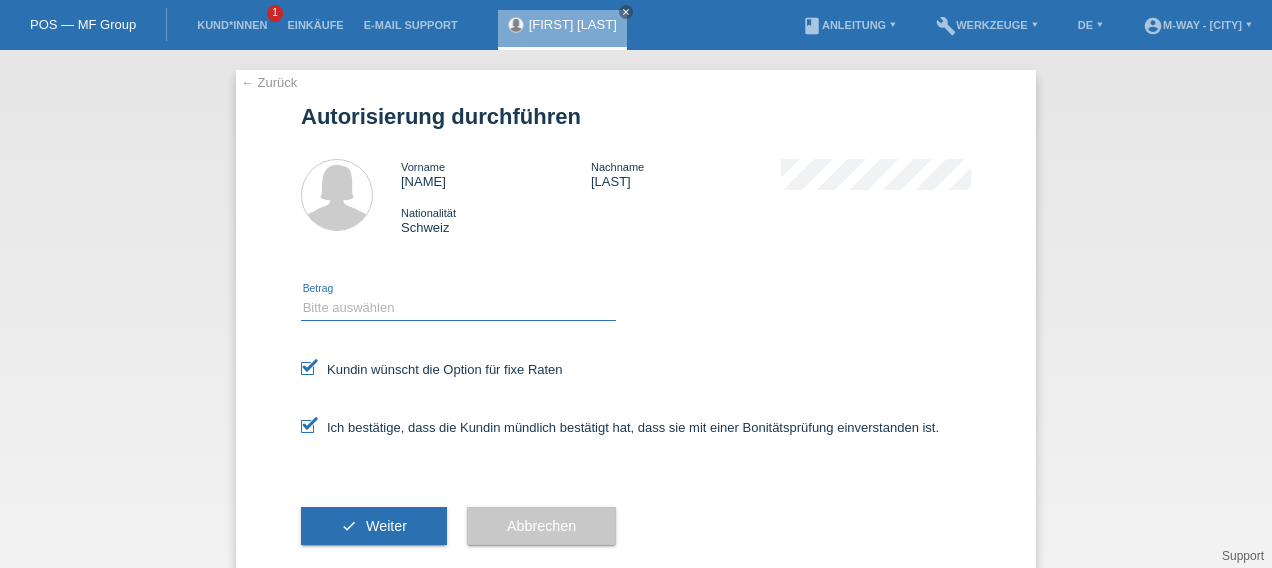 click on "Bitte auswählen
CHF 1.00 - CHF 499.00
CHF 500.00 - CHF 1'999.00
CHF 2'000.00 - CHF 15'000.00" at bounding box center (458, 308) 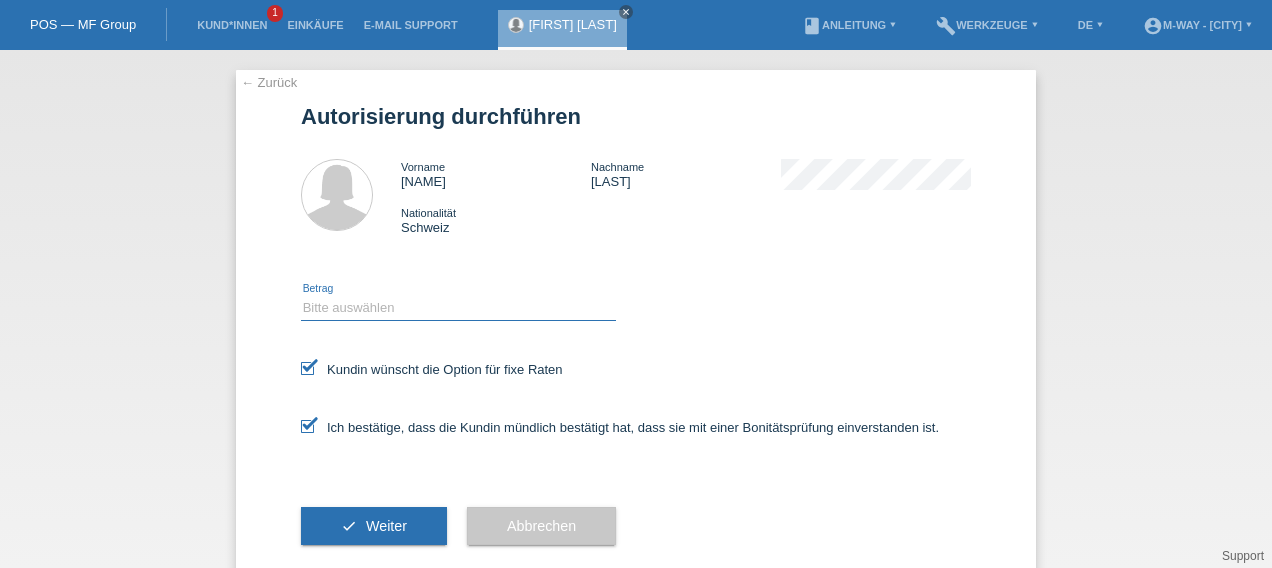 select on "3" 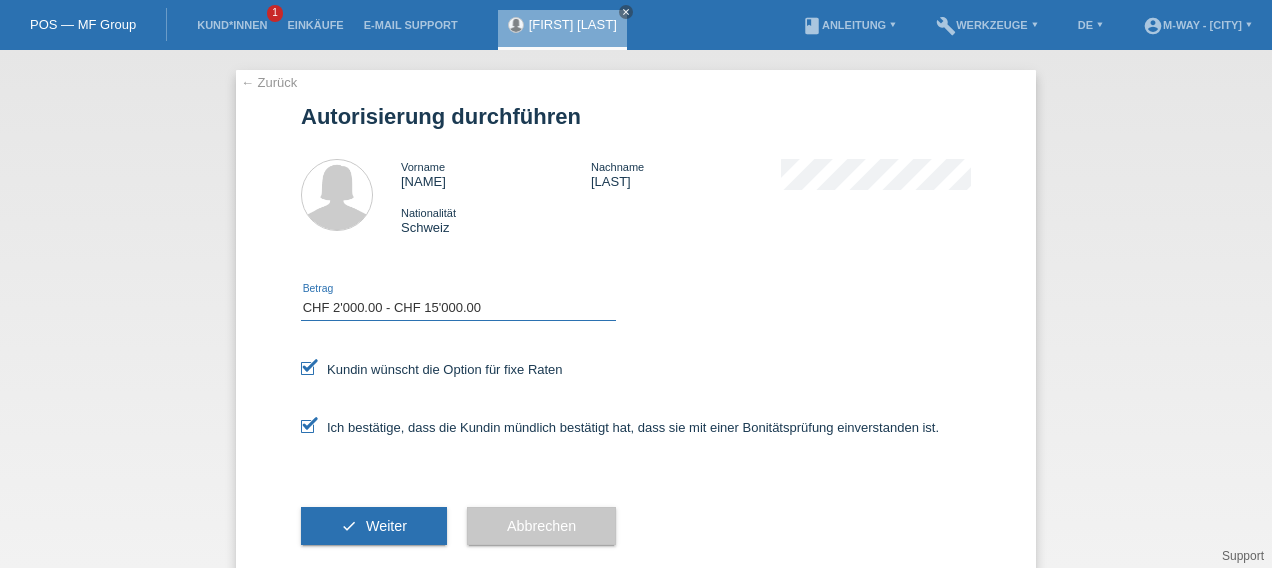 click on "Bitte auswählen
CHF 1.00 - CHF 499.00
CHF 500.00 - CHF 1'999.00
CHF 2'000.00 - CHF 15'000.00" at bounding box center (458, 308) 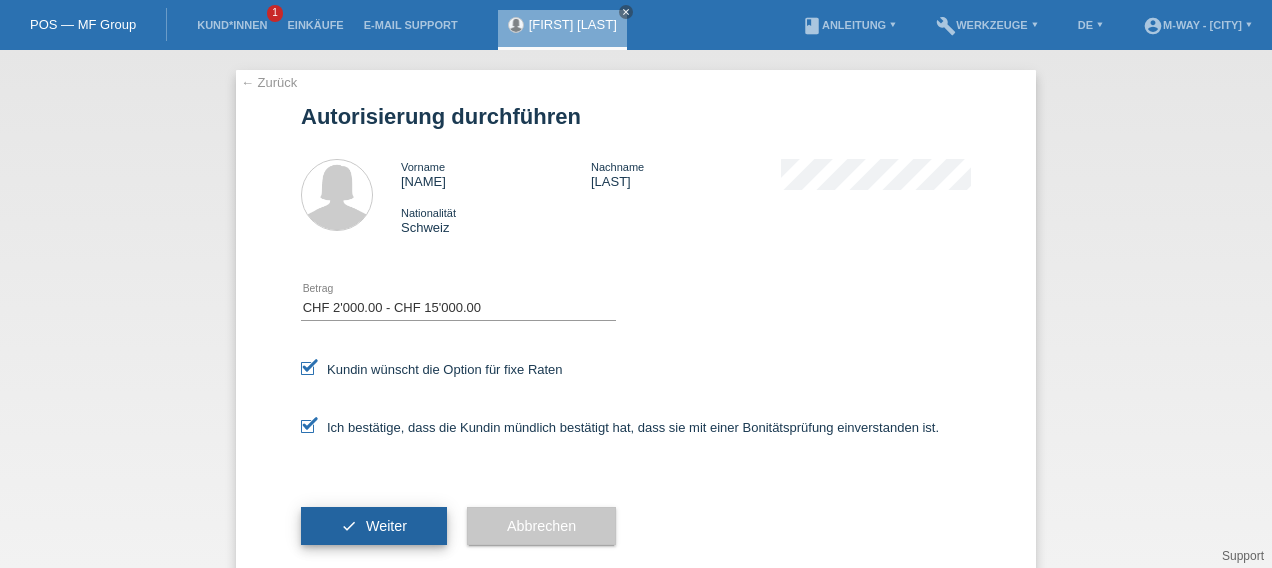 click on "check   Weiter" at bounding box center (374, 526) 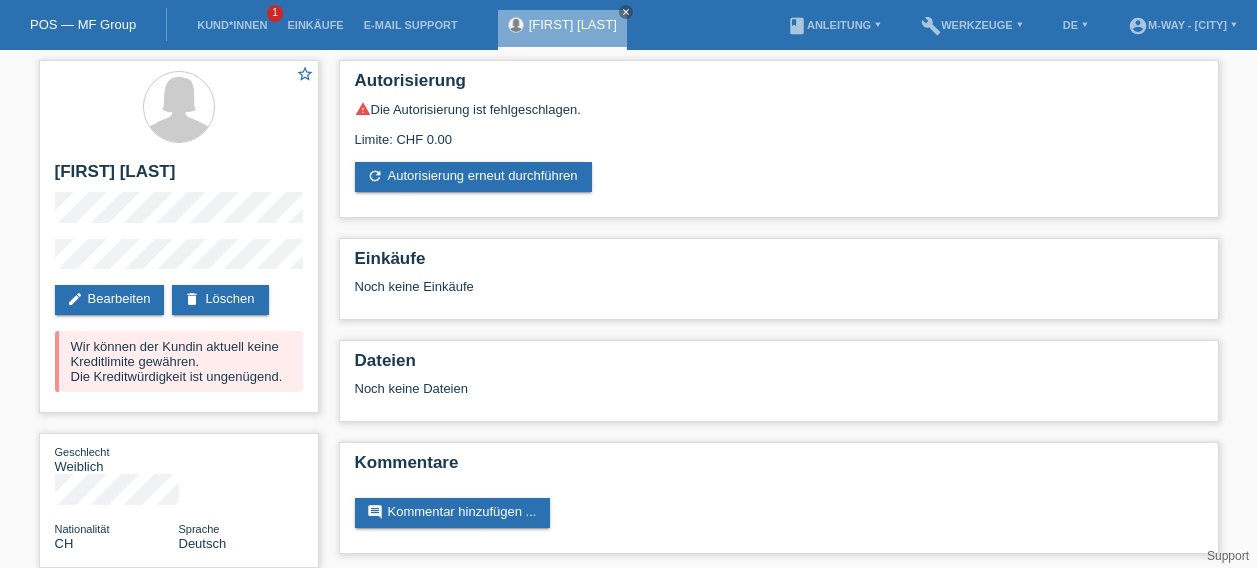 scroll, scrollTop: 0, scrollLeft: 0, axis: both 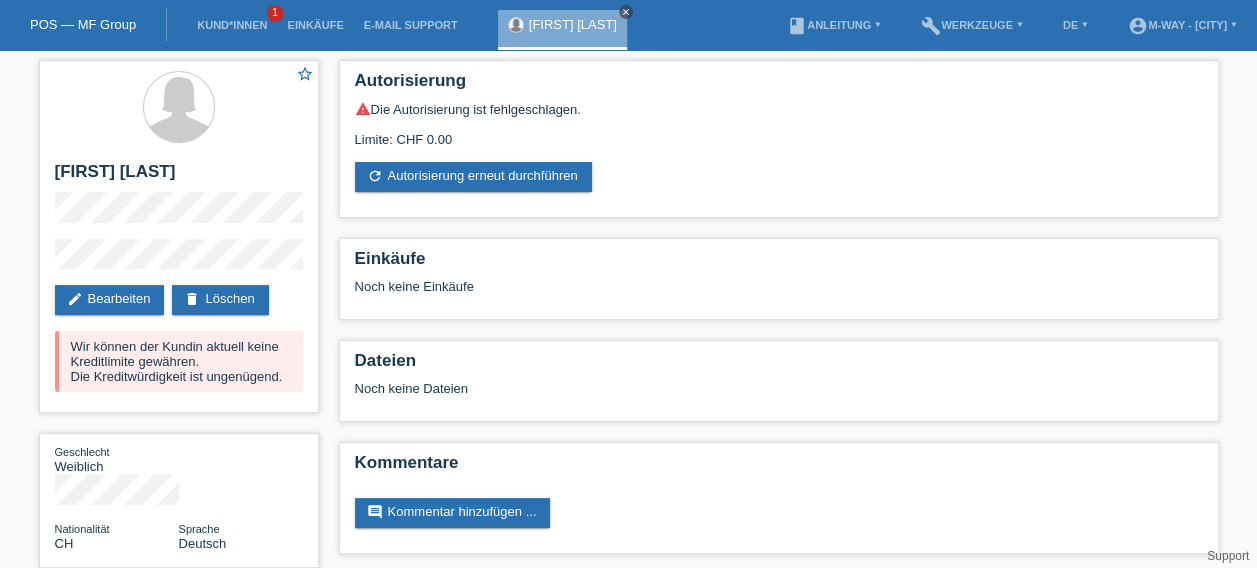 click on "close" at bounding box center (626, 12) 